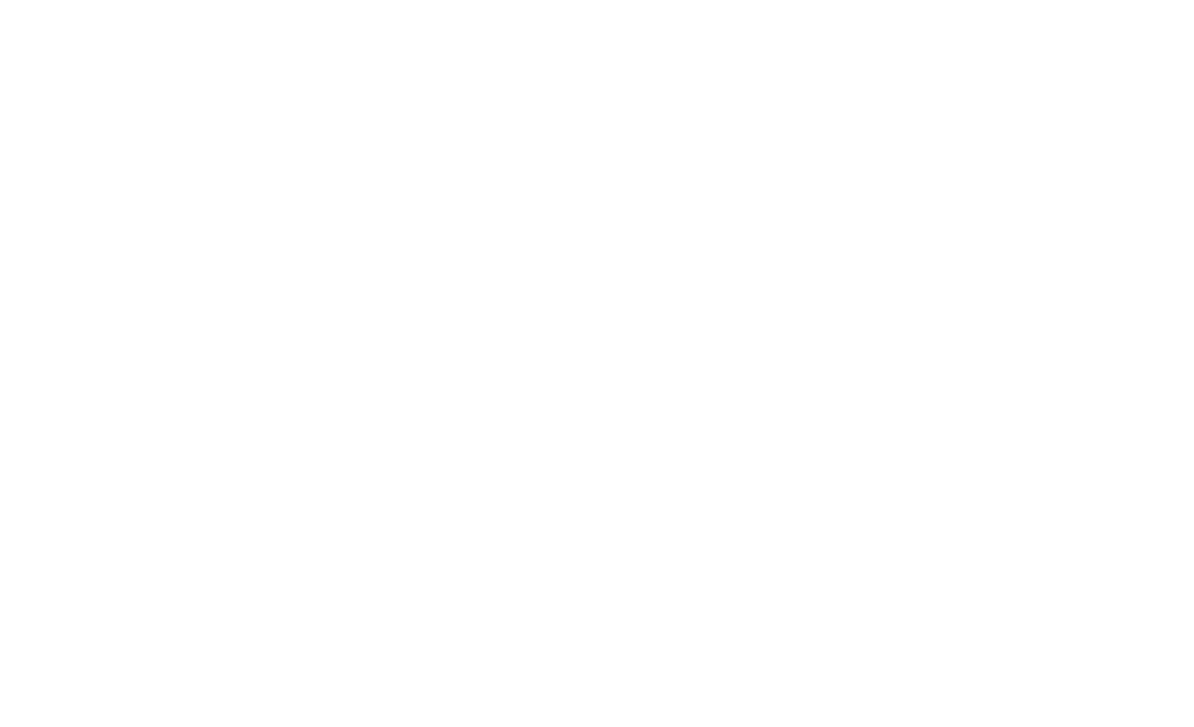 scroll, scrollTop: 0, scrollLeft: 0, axis: both 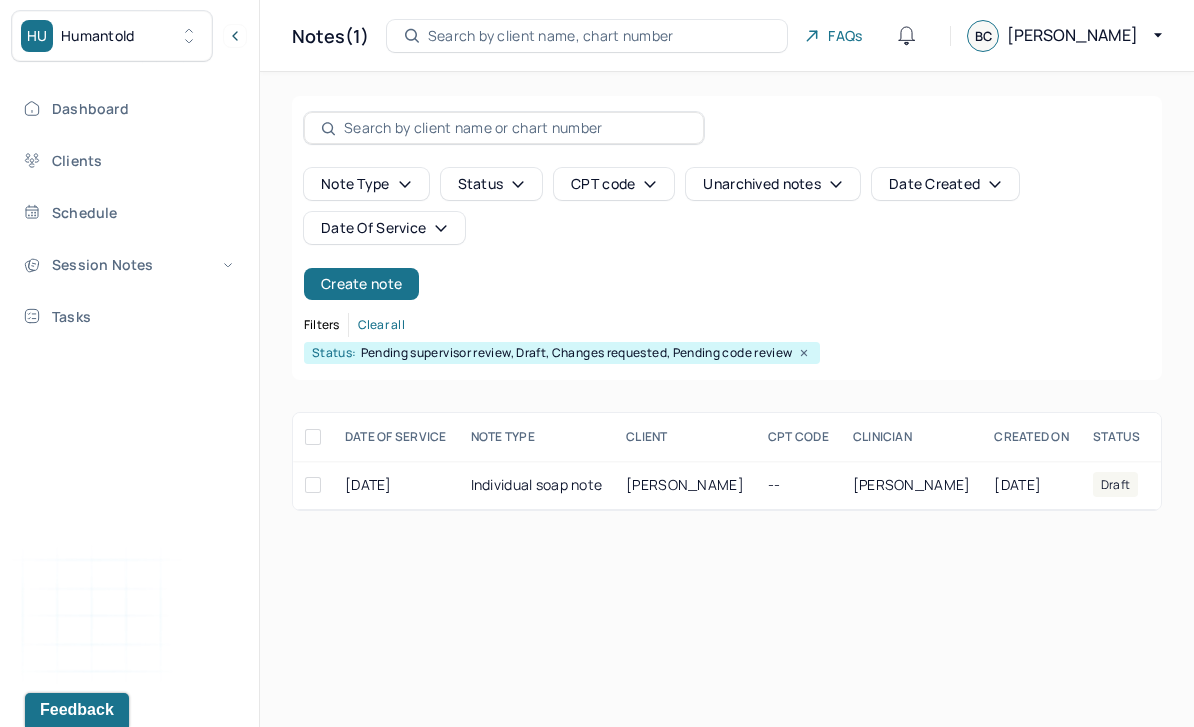 click on "Dashboard" at bounding box center [128, 108] 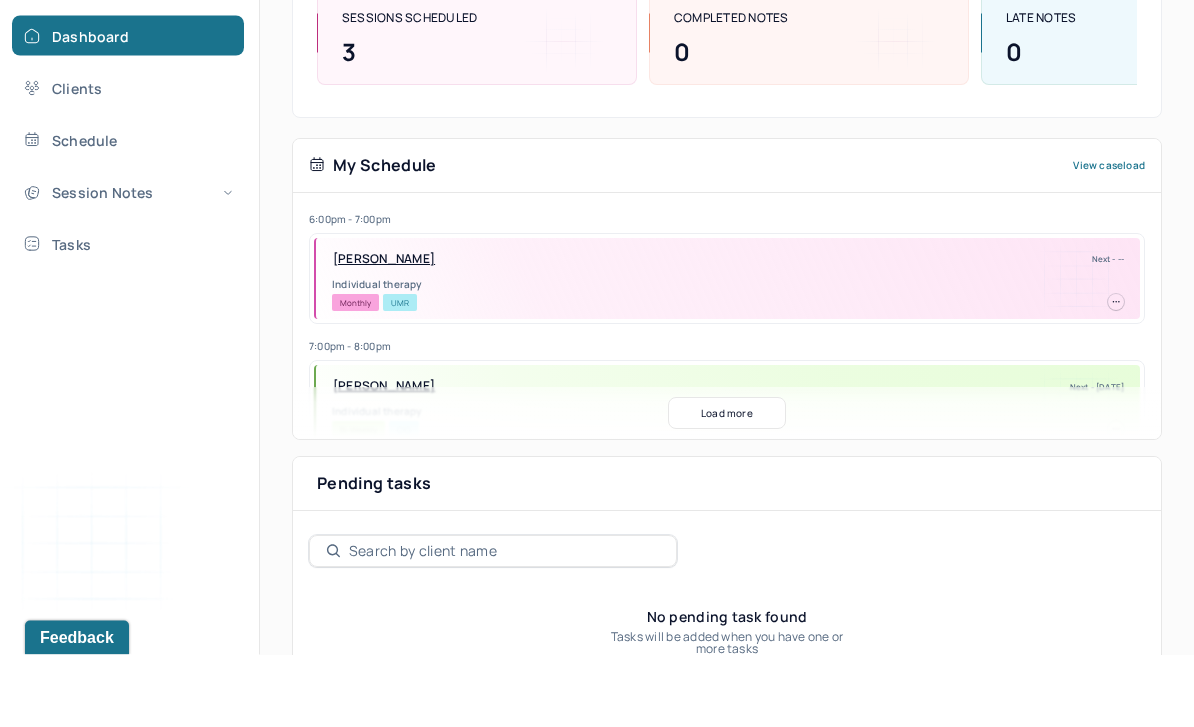 scroll, scrollTop: 210, scrollLeft: 0, axis: vertical 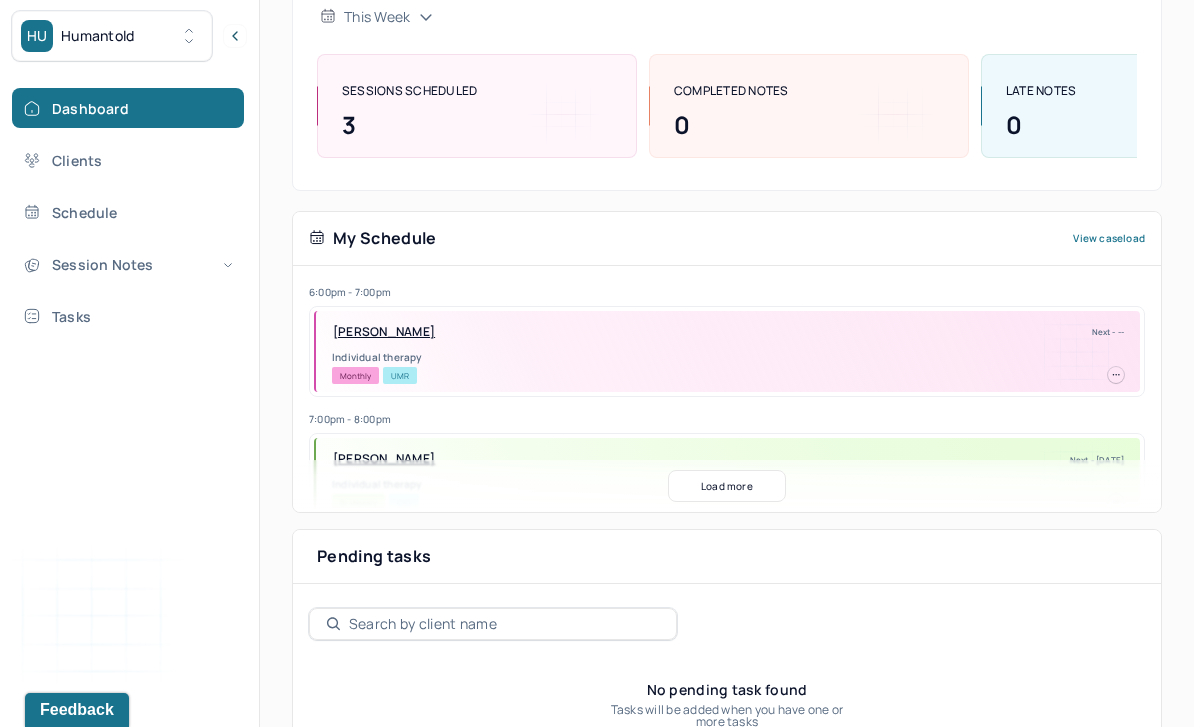 click on "Session Notes" at bounding box center (128, 264) 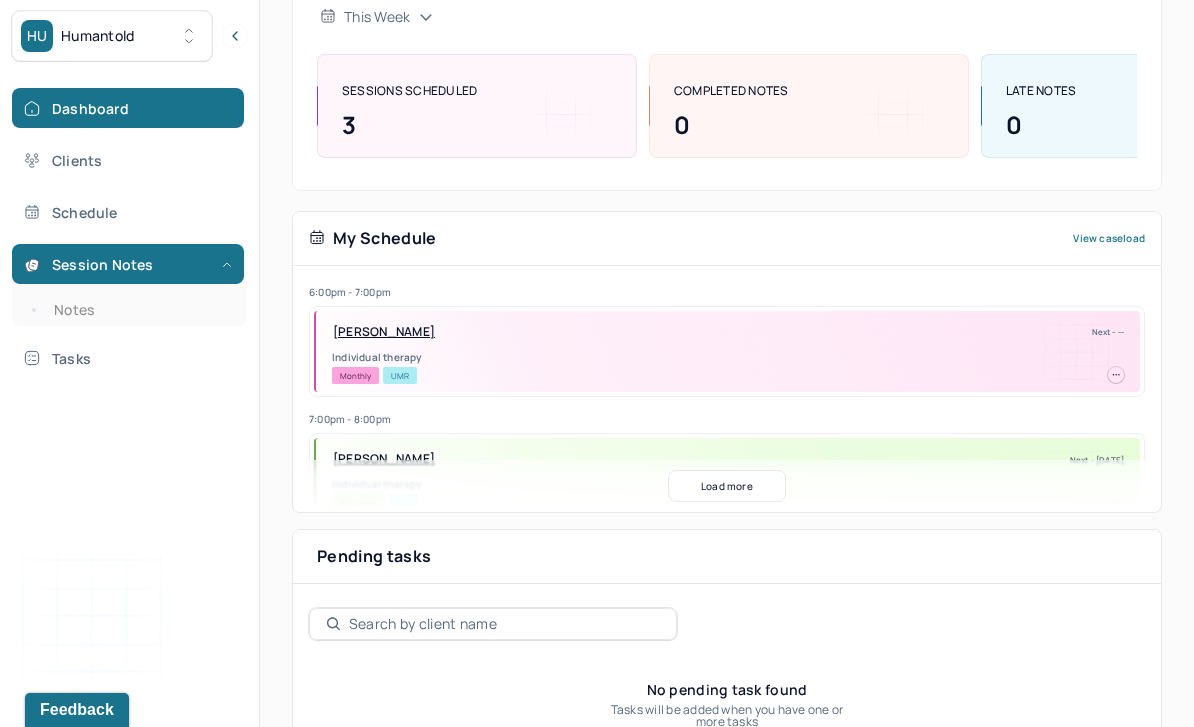 click on "Notes" at bounding box center [139, 310] 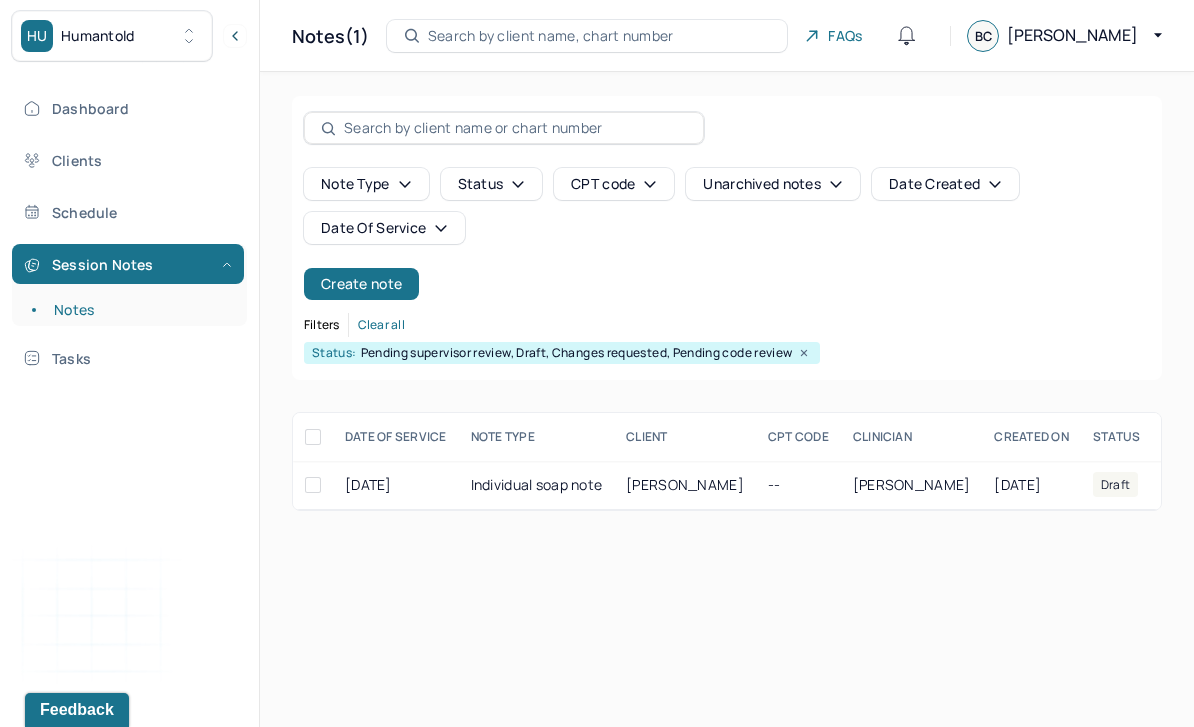 click on "Dashboard" at bounding box center [128, 108] 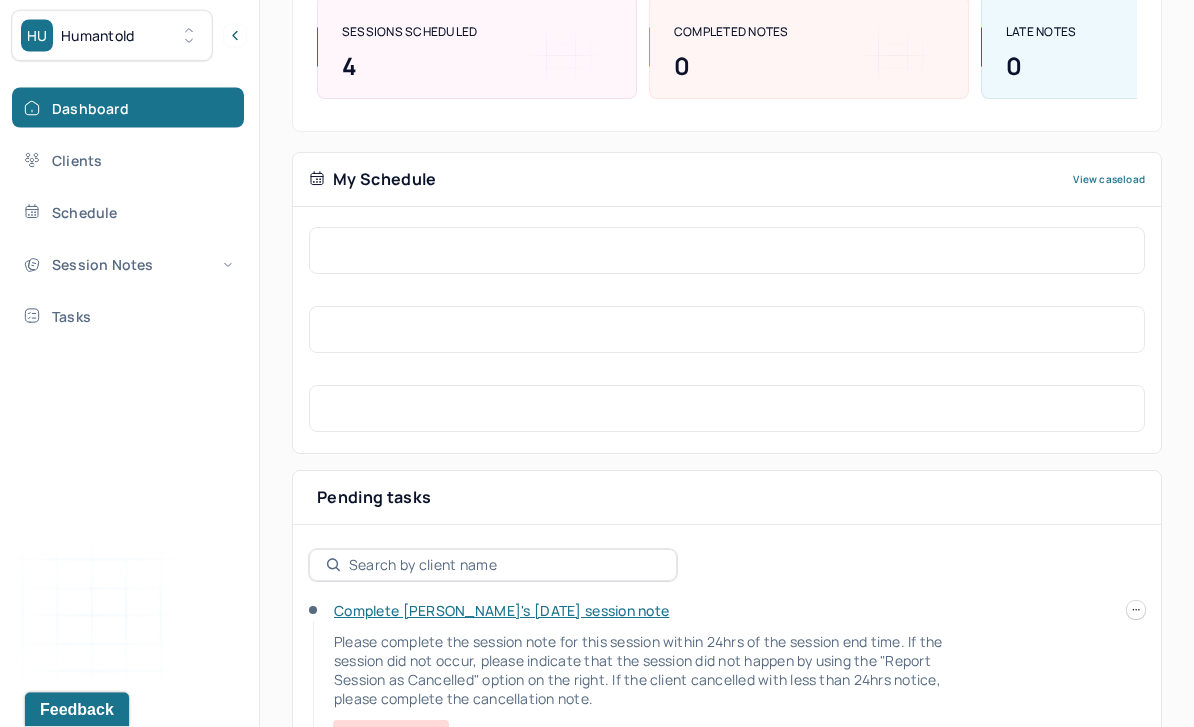 scroll, scrollTop: 302, scrollLeft: 0, axis: vertical 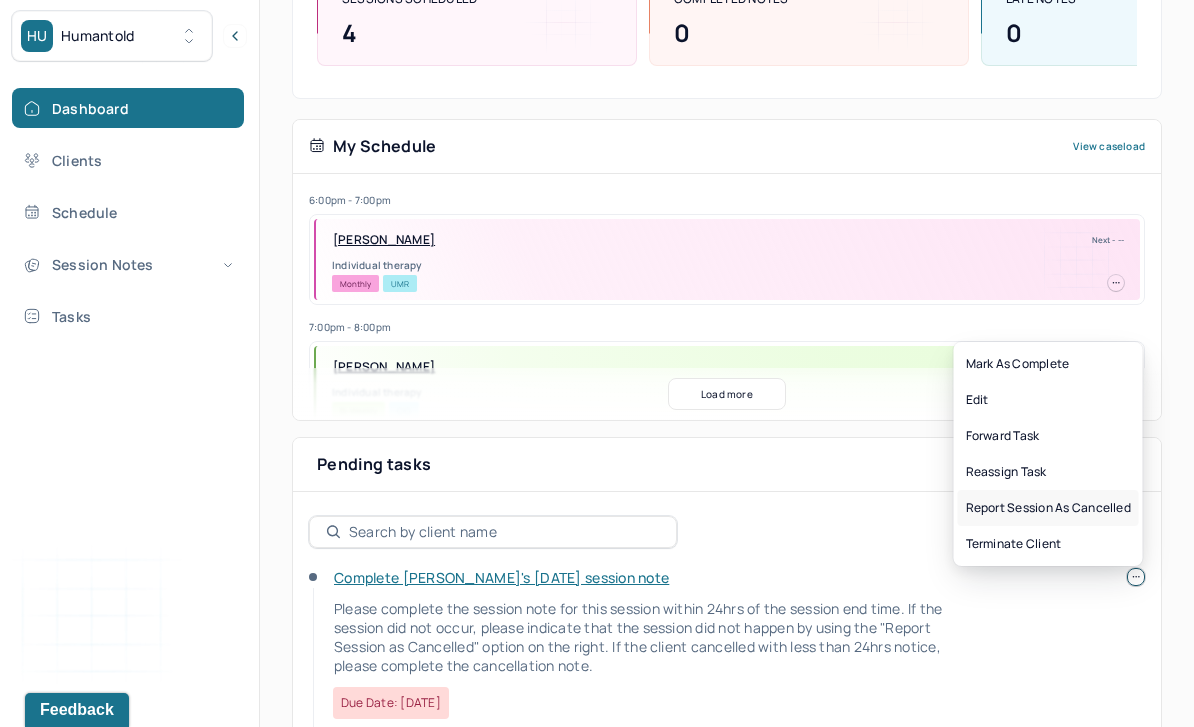 click on "Report session as cancelled" at bounding box center [1048, 508] 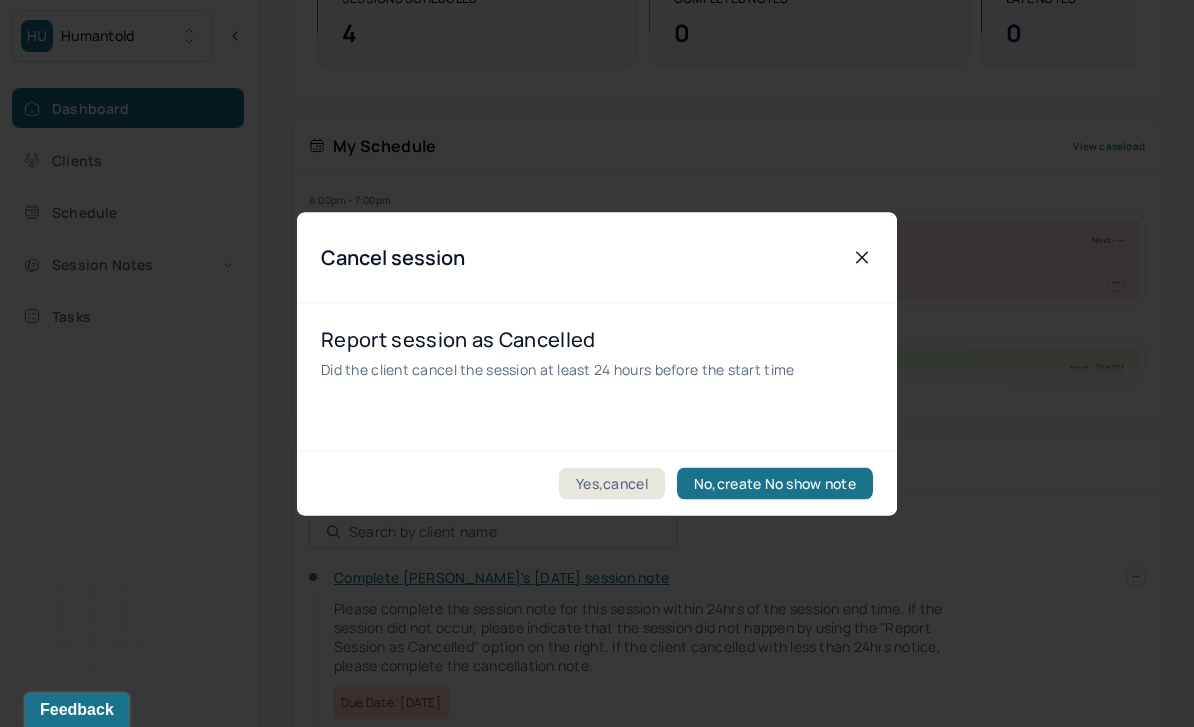 click on "Yes,cancel" at bounding box center [612, 483] 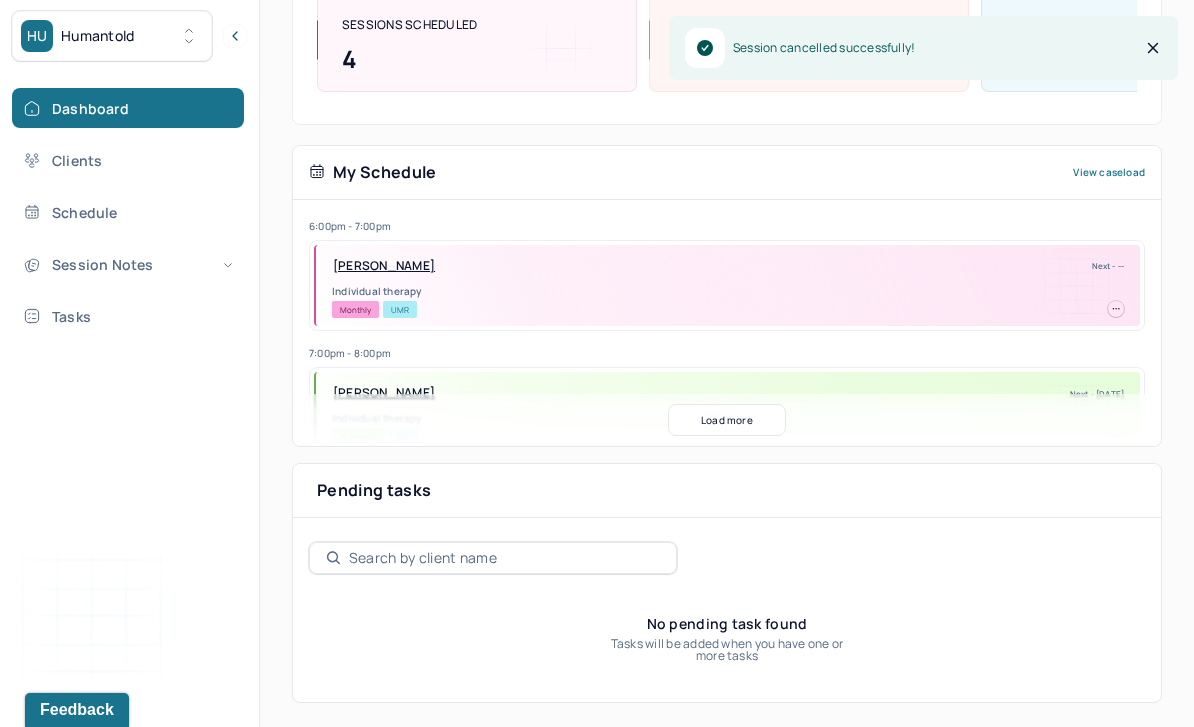 scroll, scrollTop: 210, scrollLeft: 0, axis: vertical 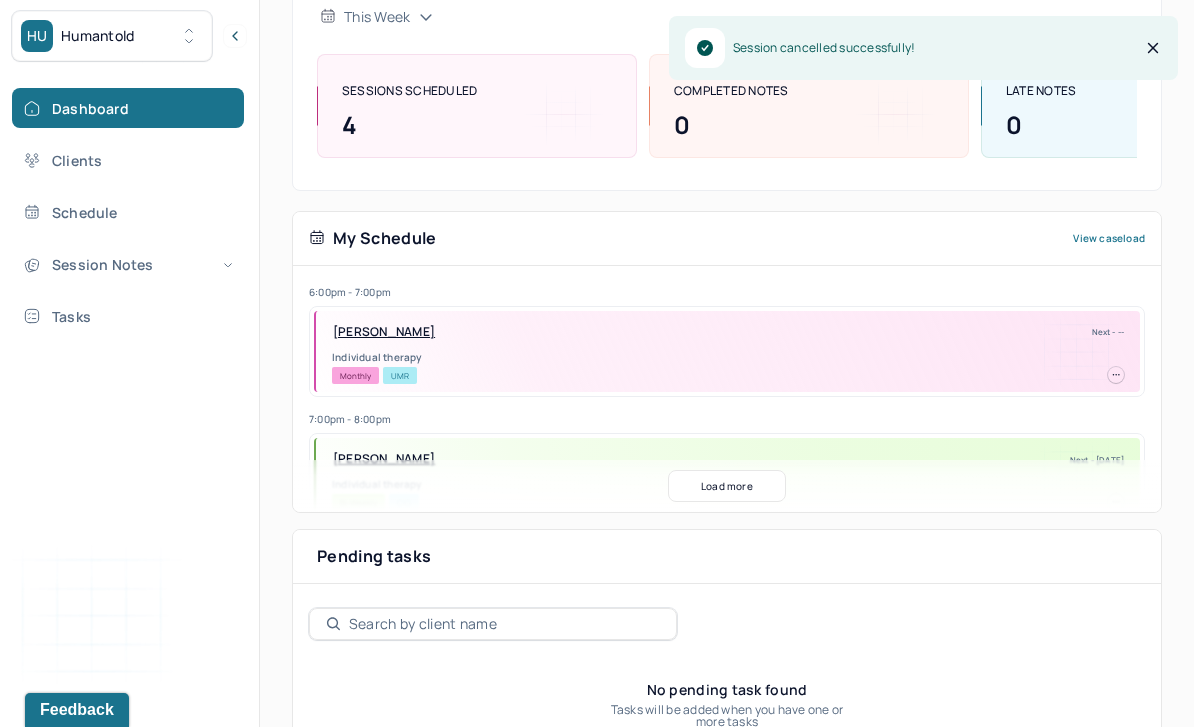 click on "Session Notes" at bounding box center (128, 264) 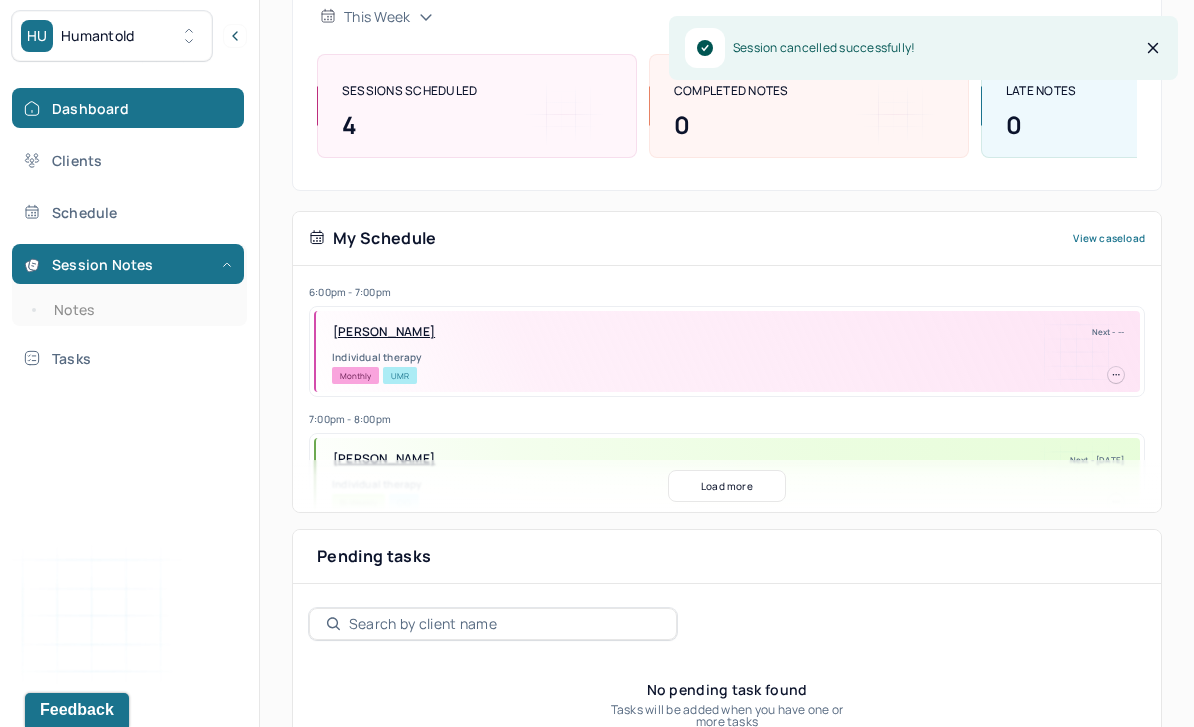 click on "Notes" at bounding box center (139, 310) 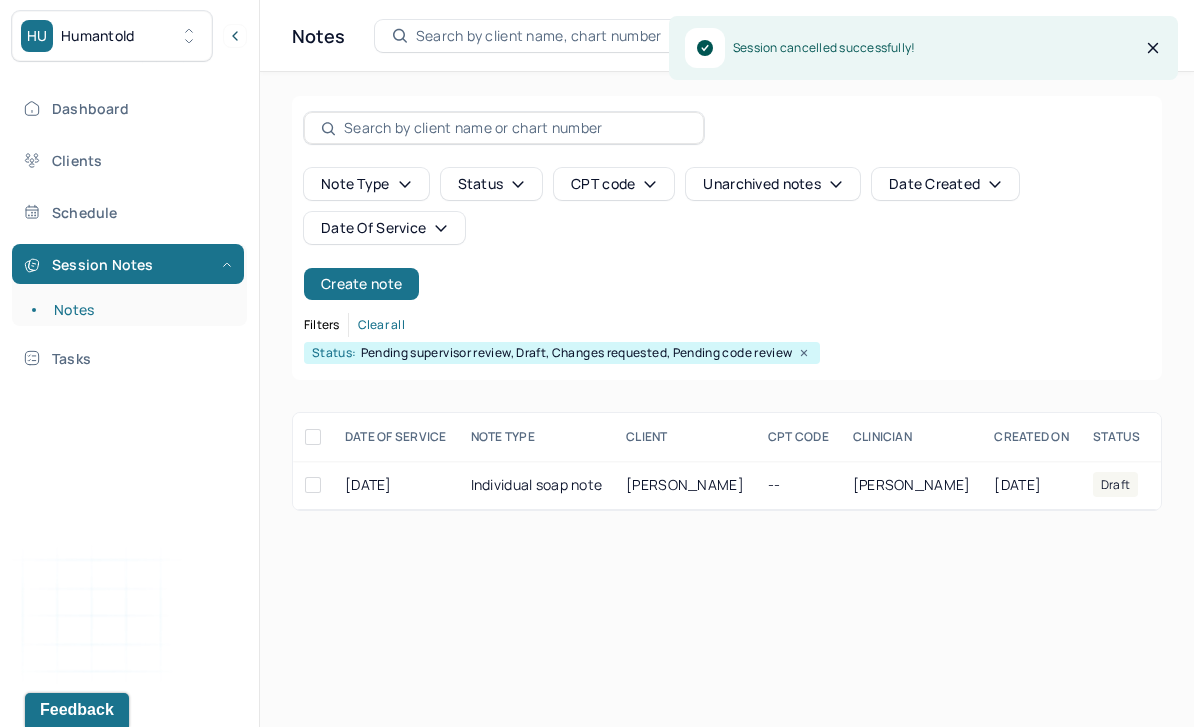 scroll, scrollTop: 0, scrollLeft: 0, axis: both 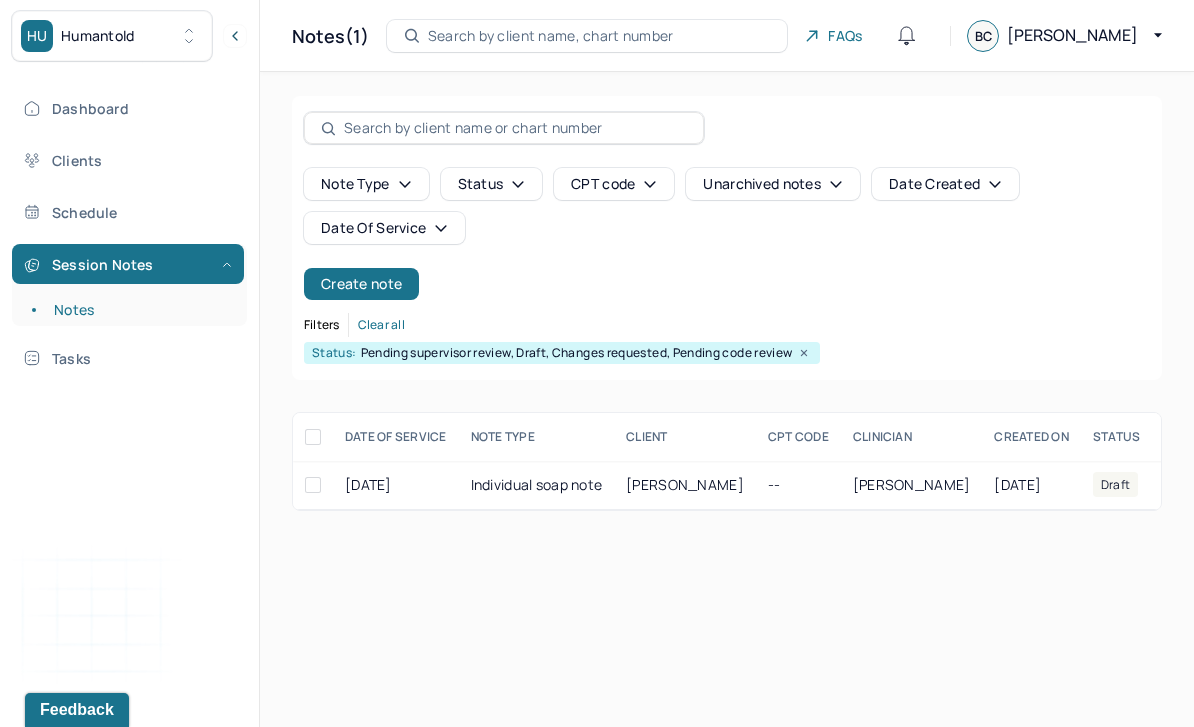 click on "--" at bounding box center (798, 485) 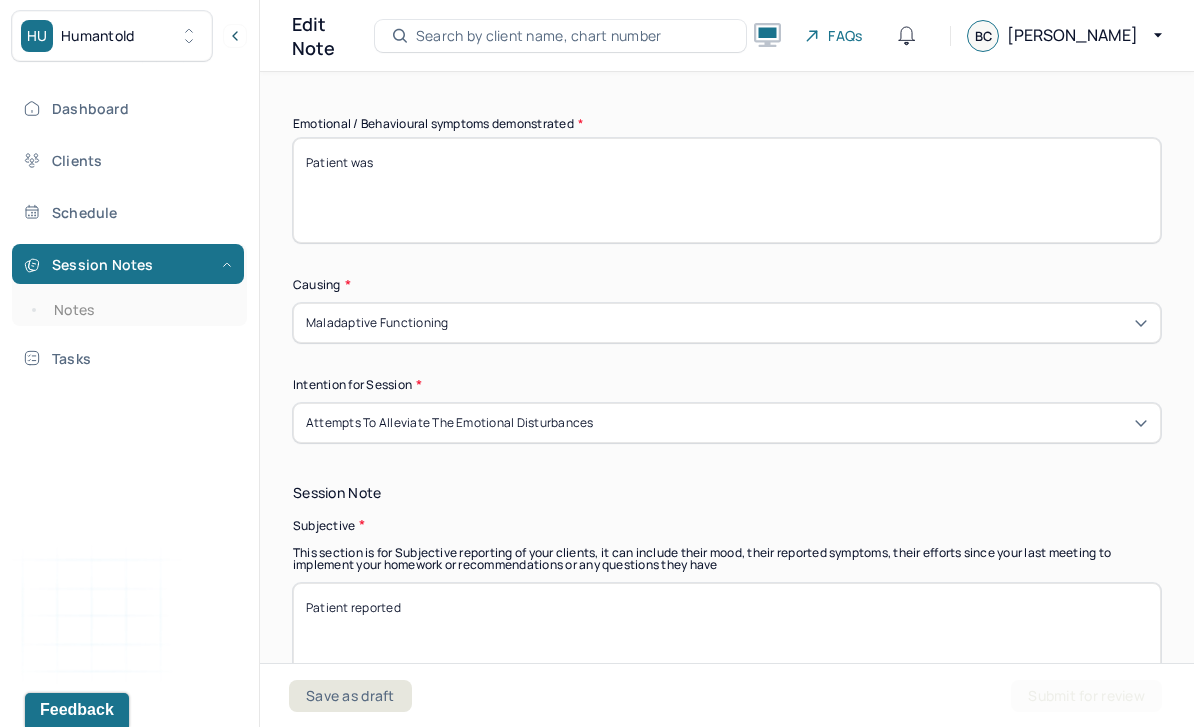 scroll, scrollTop: 1214, scrollLeft: 0, axis: vertical 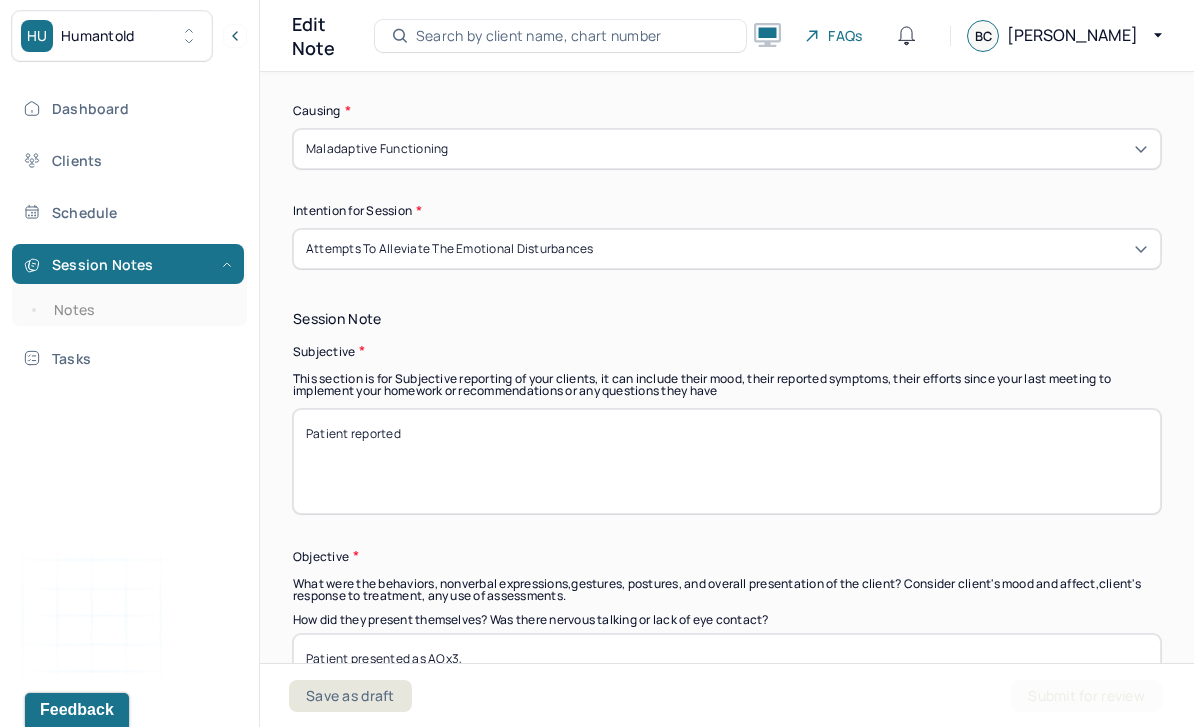 click on "Patient reported" at bounding box center (727, 461) 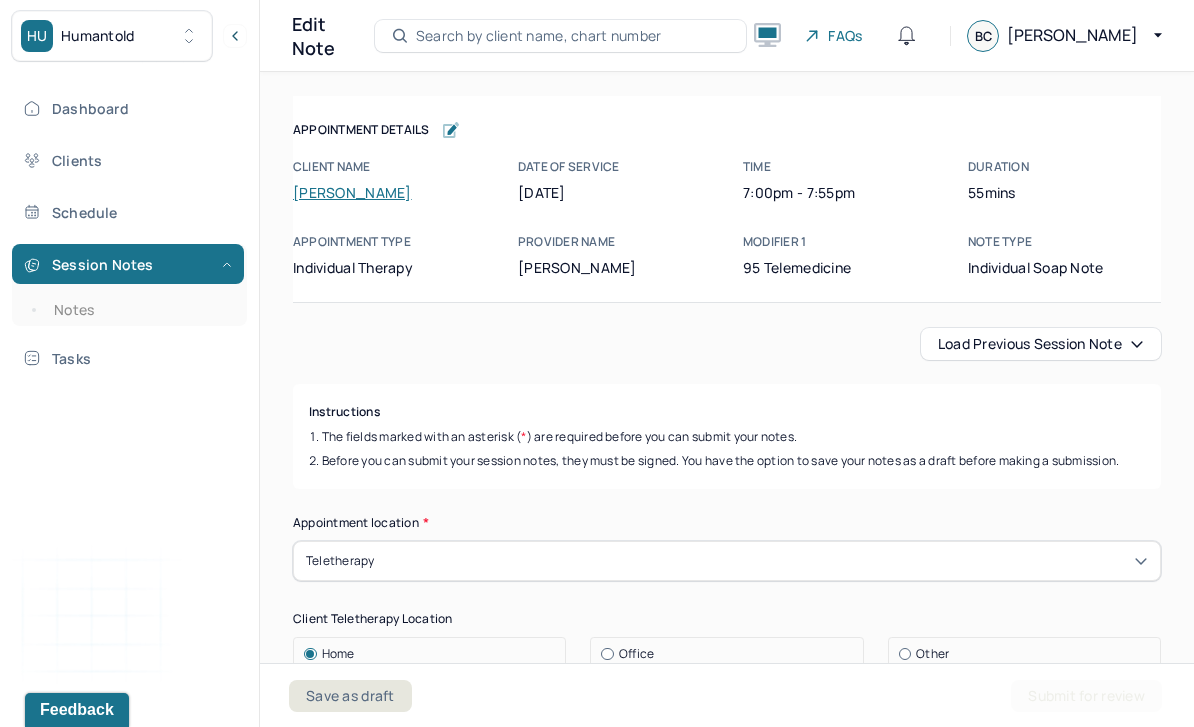 scroll, scrollTop: -1, scrollLeft: 0, axis: vertical 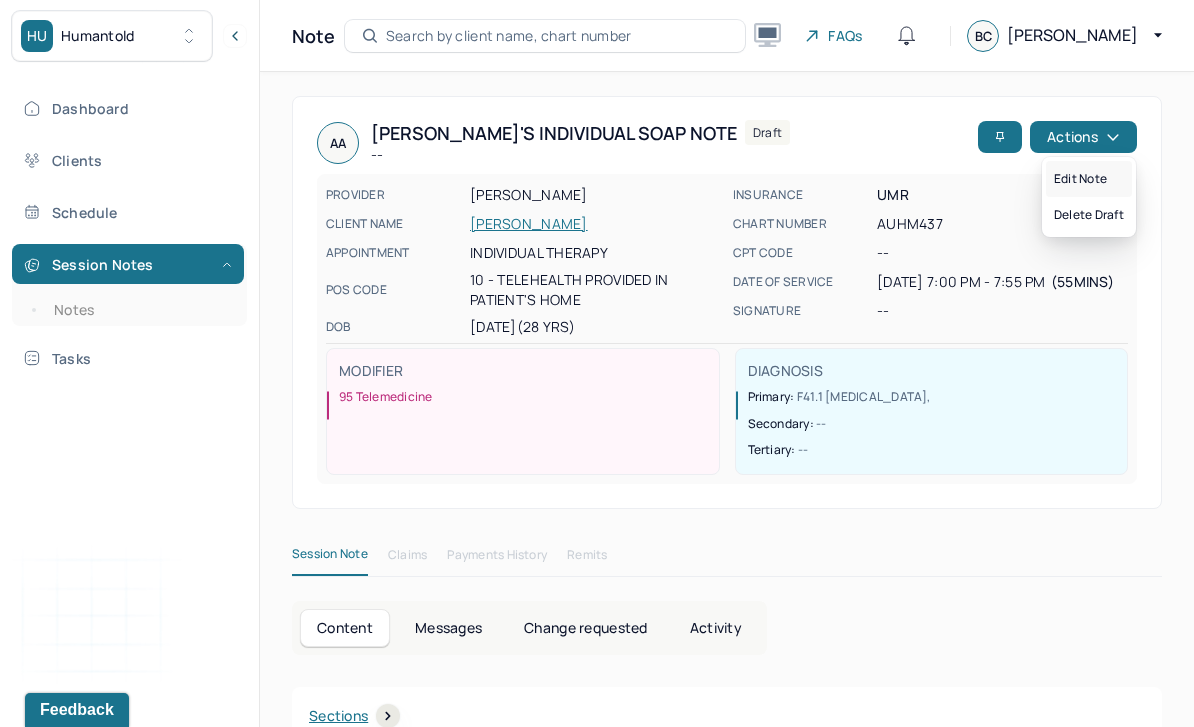 click on "Edit note" at bounding box center [1089, 179] 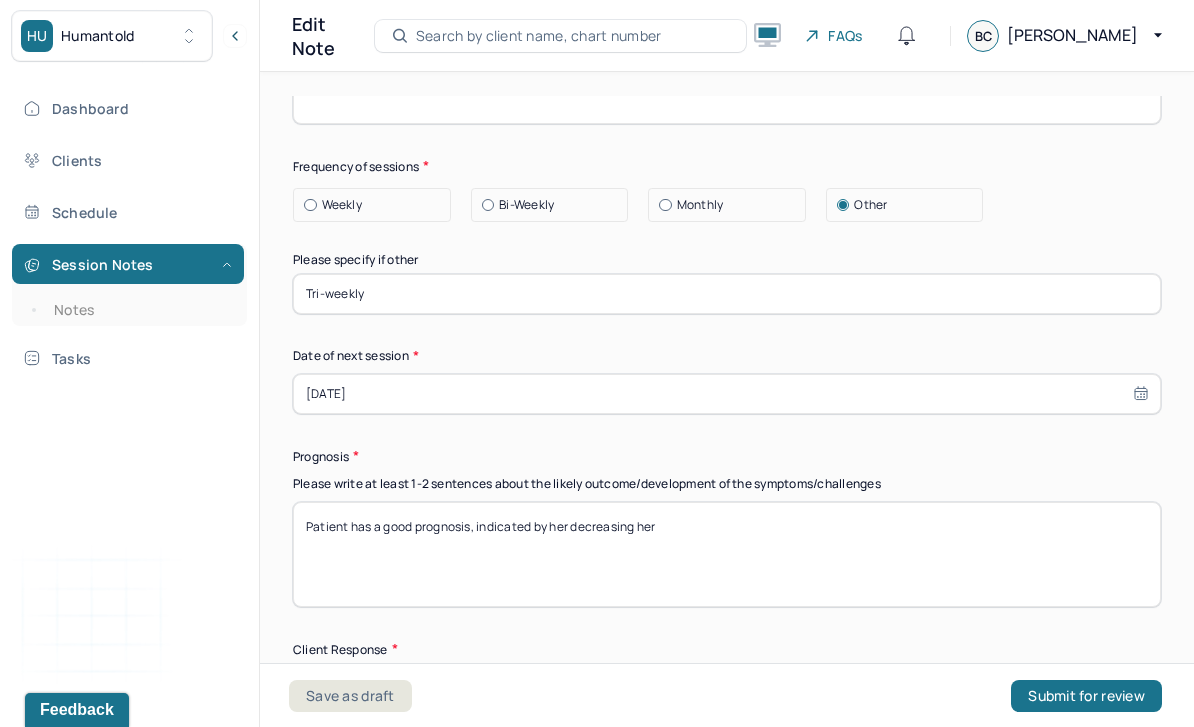 scroll, scrollTop: 2932, scrollLeft: 0, axis: vertical 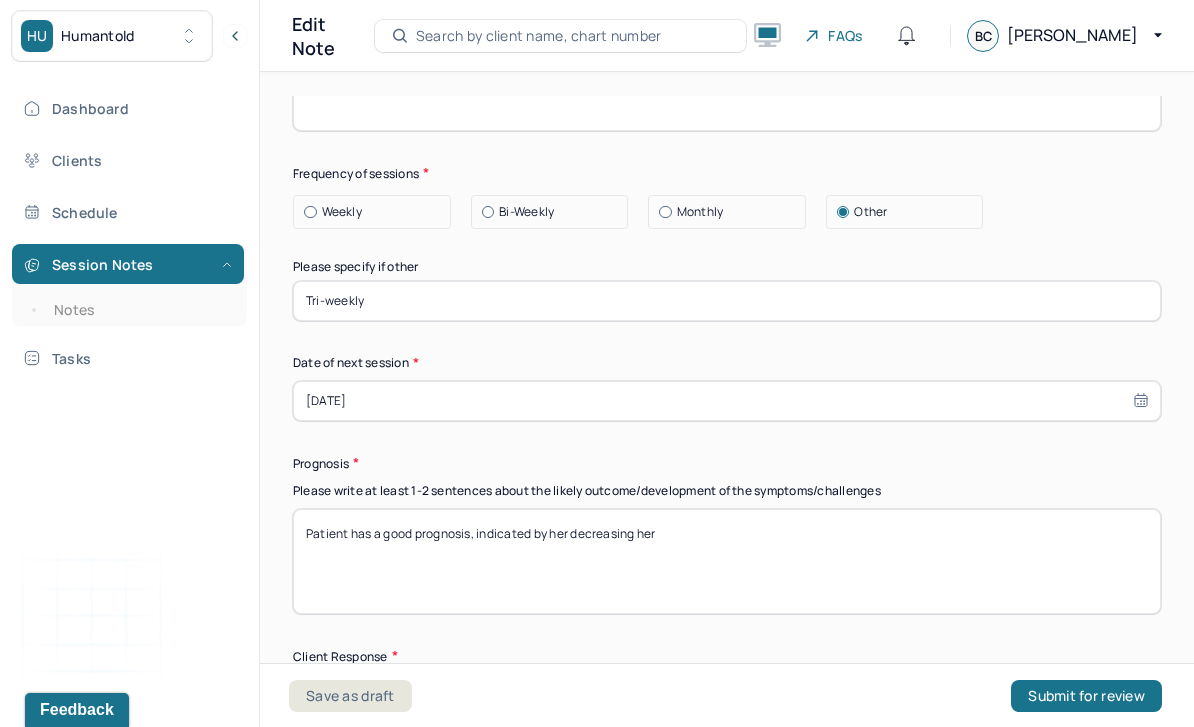 click on "Patient has a good prognosis, indicated by her decreasing her" at bounding box center [727, 561] 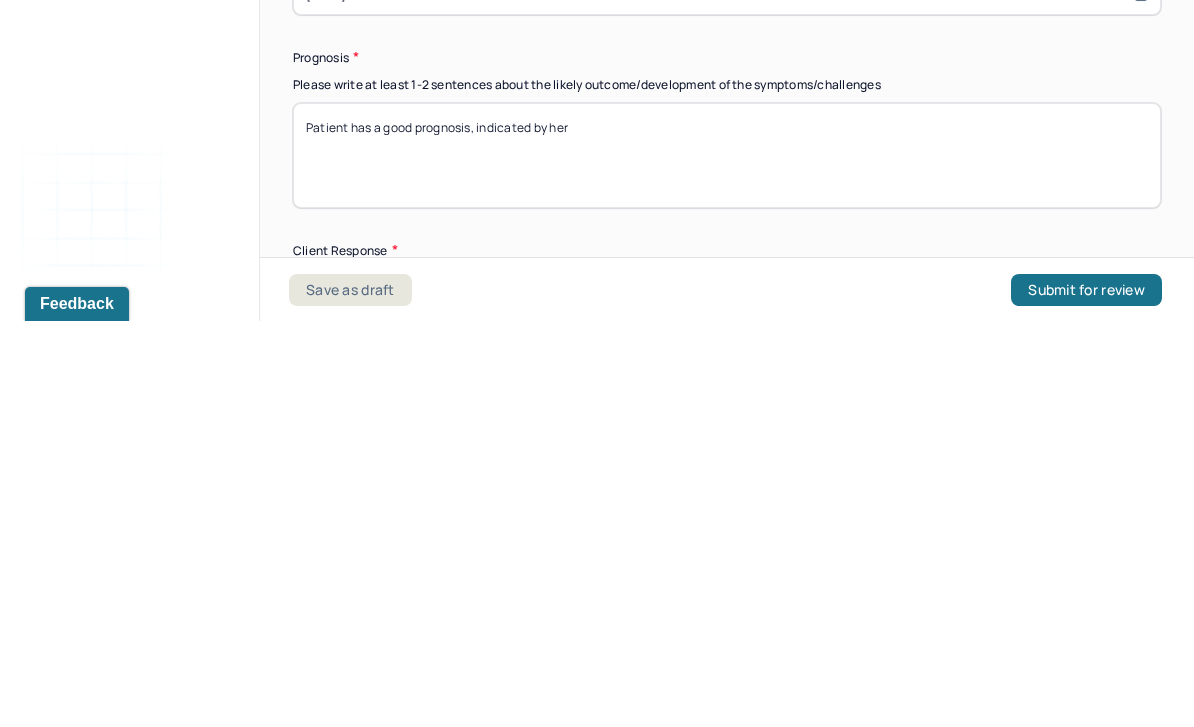scroll, scrollTop: 64, scrollLeft: 0, axis: vertical 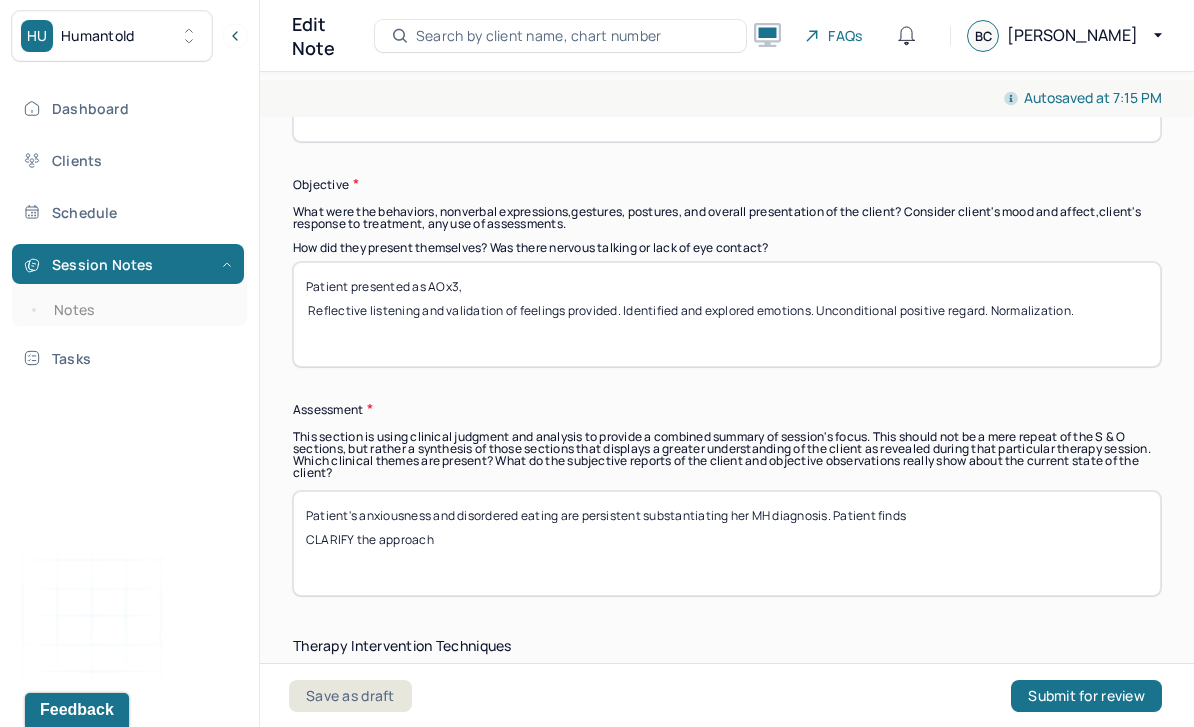 type on "Patient has a good prognosis, indicated by her" 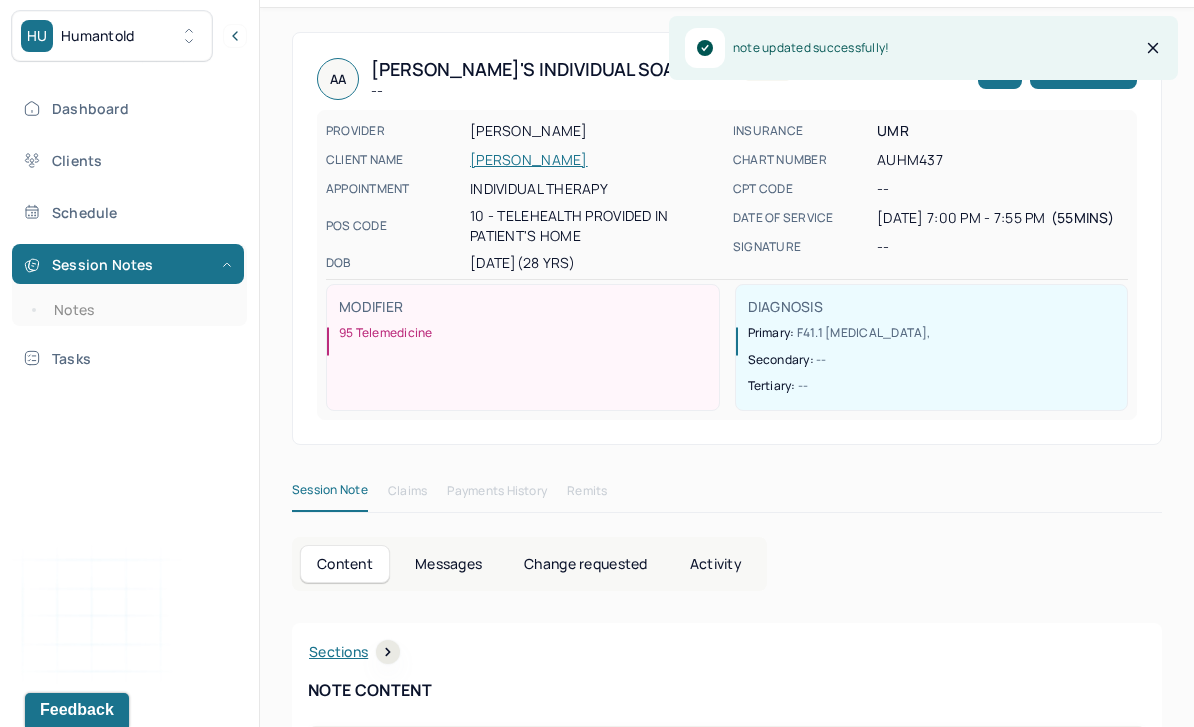 scroll, scrollTop: 0, scrollLeft: 0, axis: both 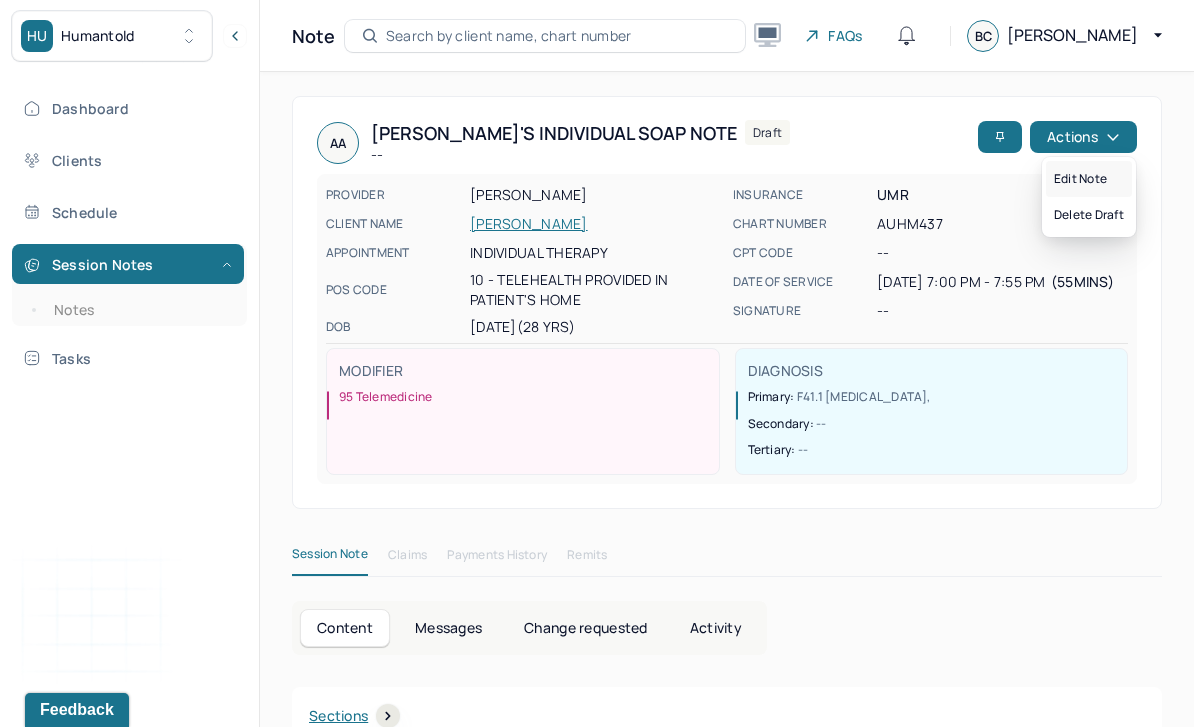 click on "Edit note" at bounding box center [1089, 179] 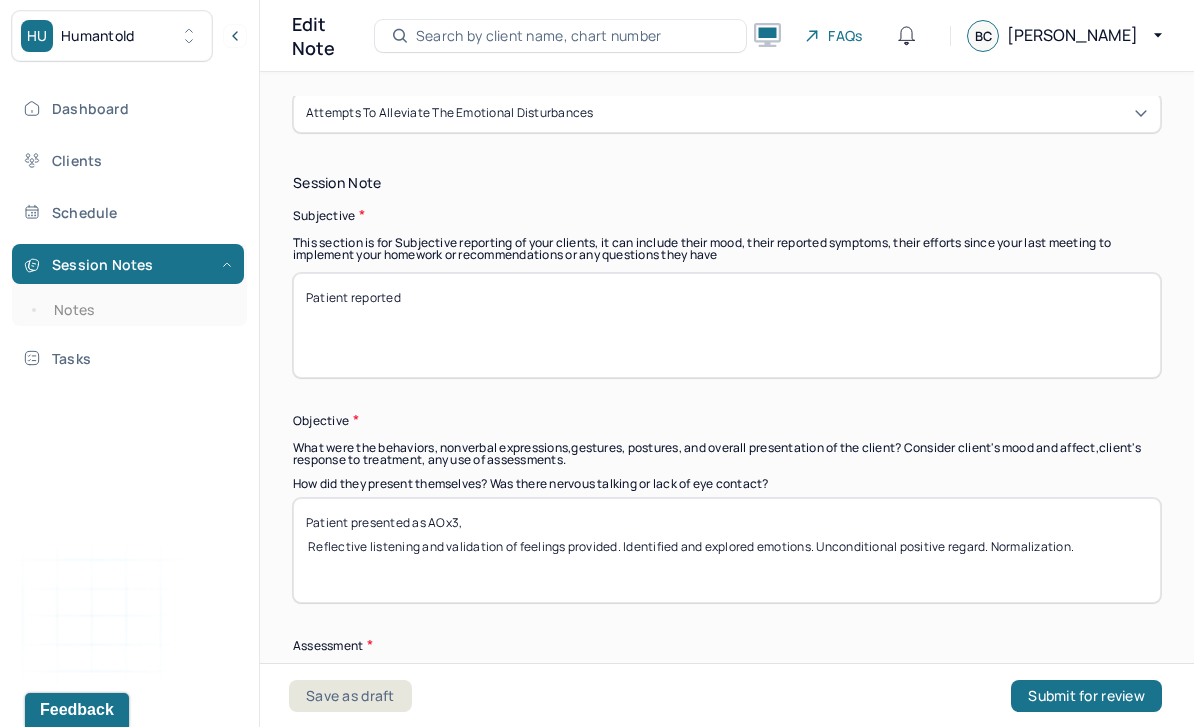 scroll, scrollTop: 1354, scrollLeft: 0, axis: vertical 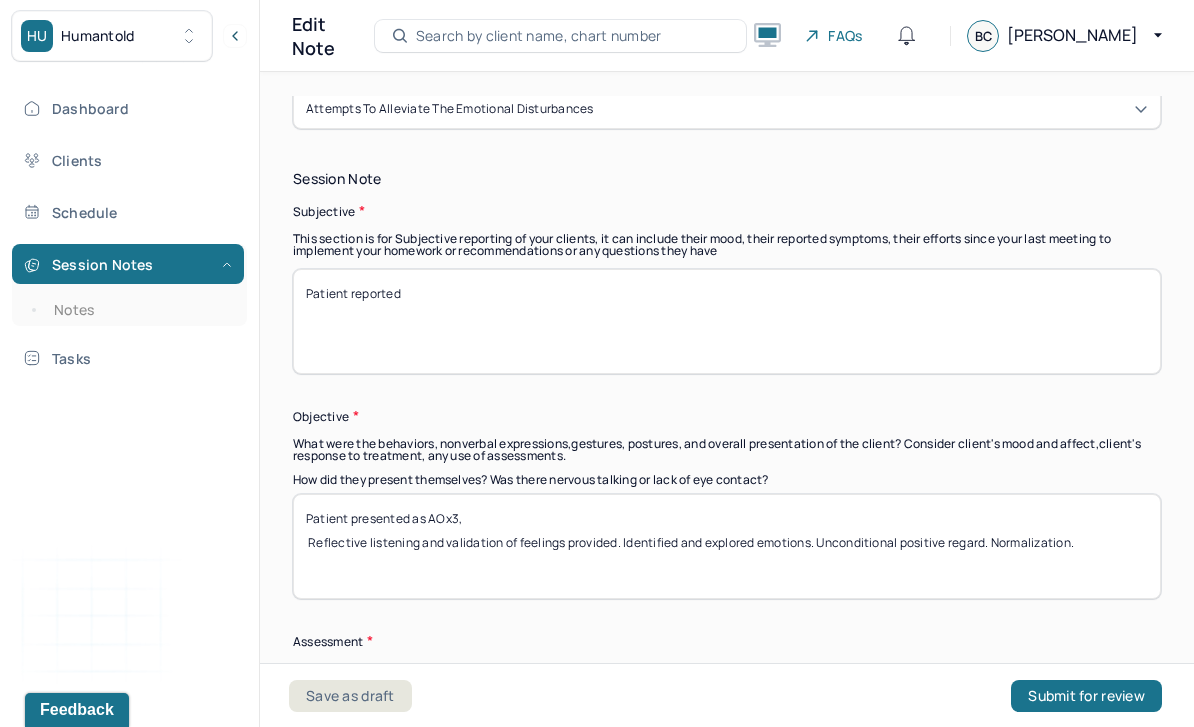 click on "Patient presented as AOx3,
Reflective listening and validation of feelings provided. Identified and explored emotions. Unconditional positive regard. Normalization." at bounding box center (727, 546) 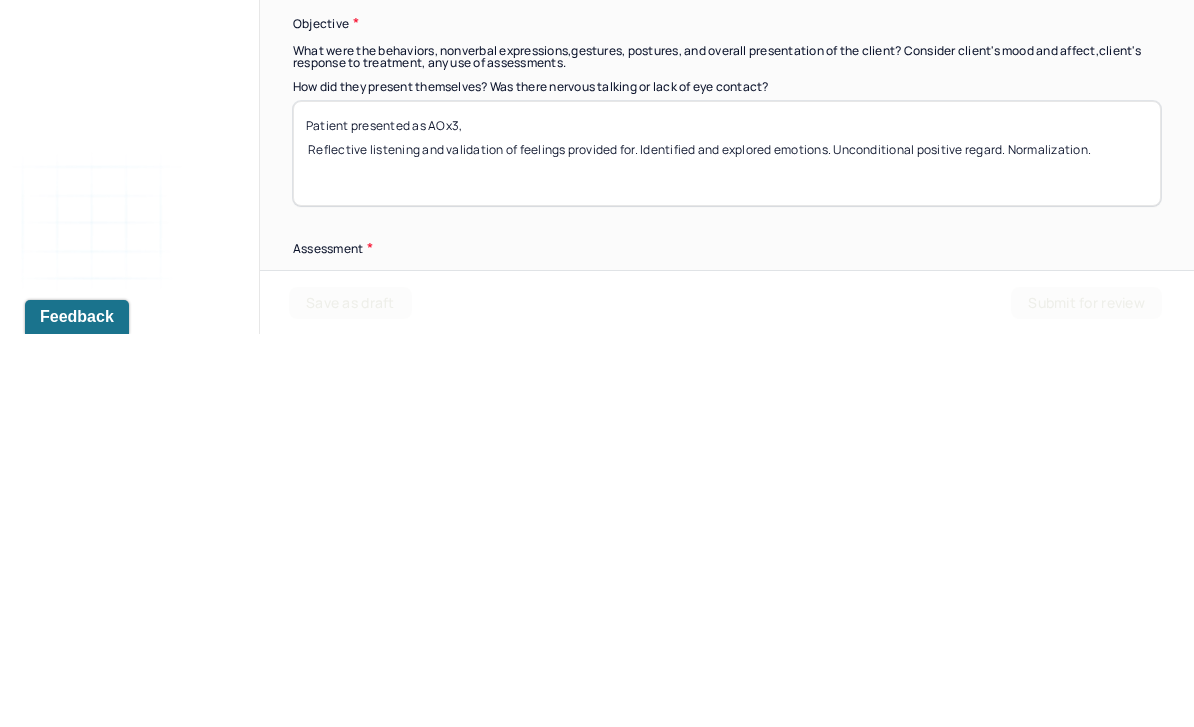 click on "Patient presented as AOx3,
Reflective listening and validation of feelings provided. Identified and explored emotions. Unconditional positive regard. Normalization." at bounding box center (727, 546) 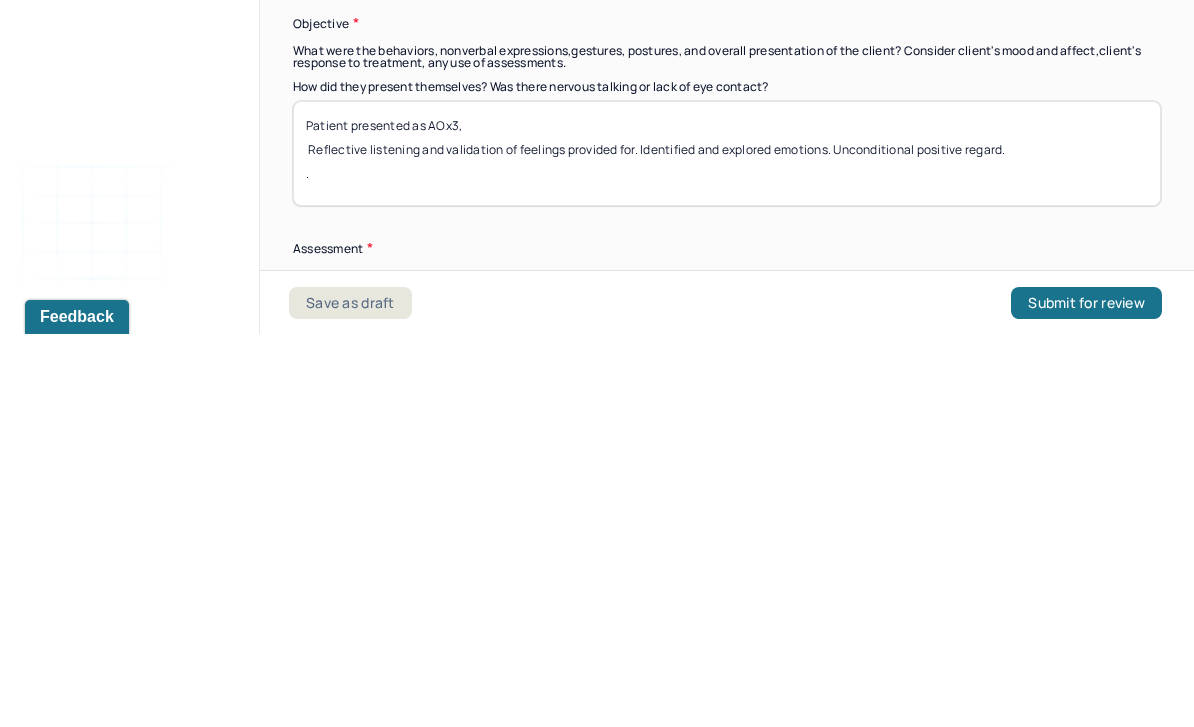 click on "Patient presented as AOx3,
Reflective listening and validation of feelings provided for. Identified and explored emotions. Unconditional positive regard.
." at bounding box center (727, 546) 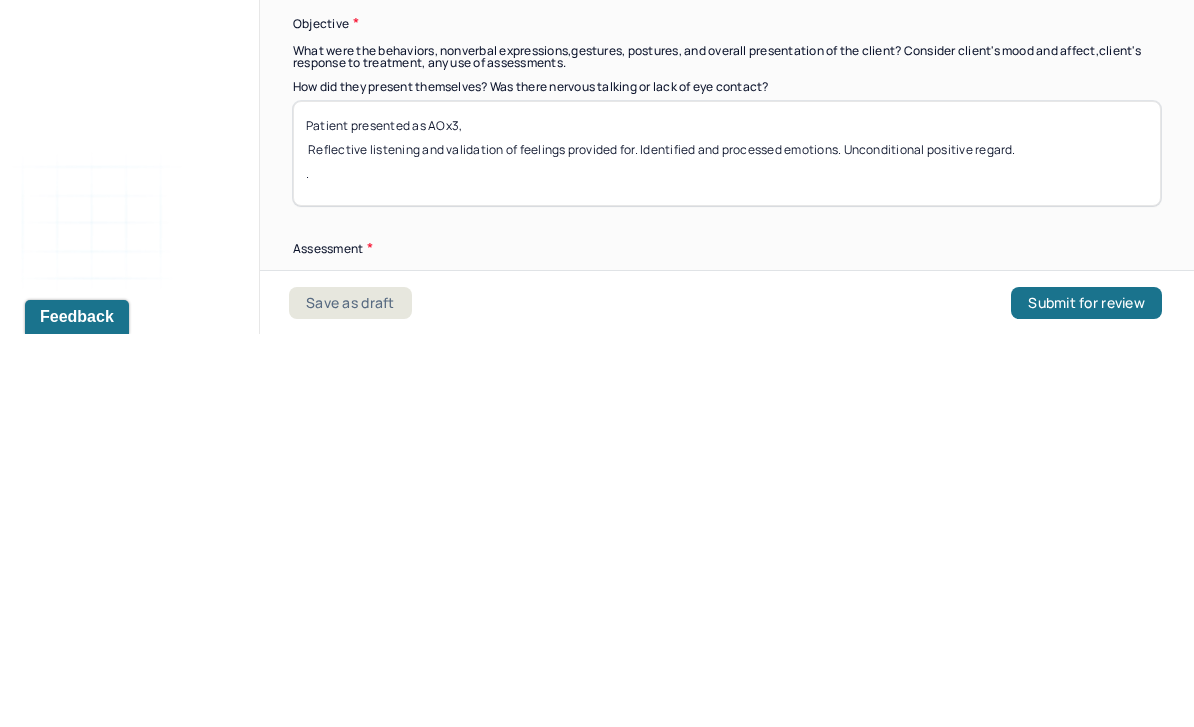click on "Patient presented as AOx3,
Reflective listening and validation of feelings provided for. Identified and explored emotions. Unconditional positive regard.
." at bounding box center (727, 546) 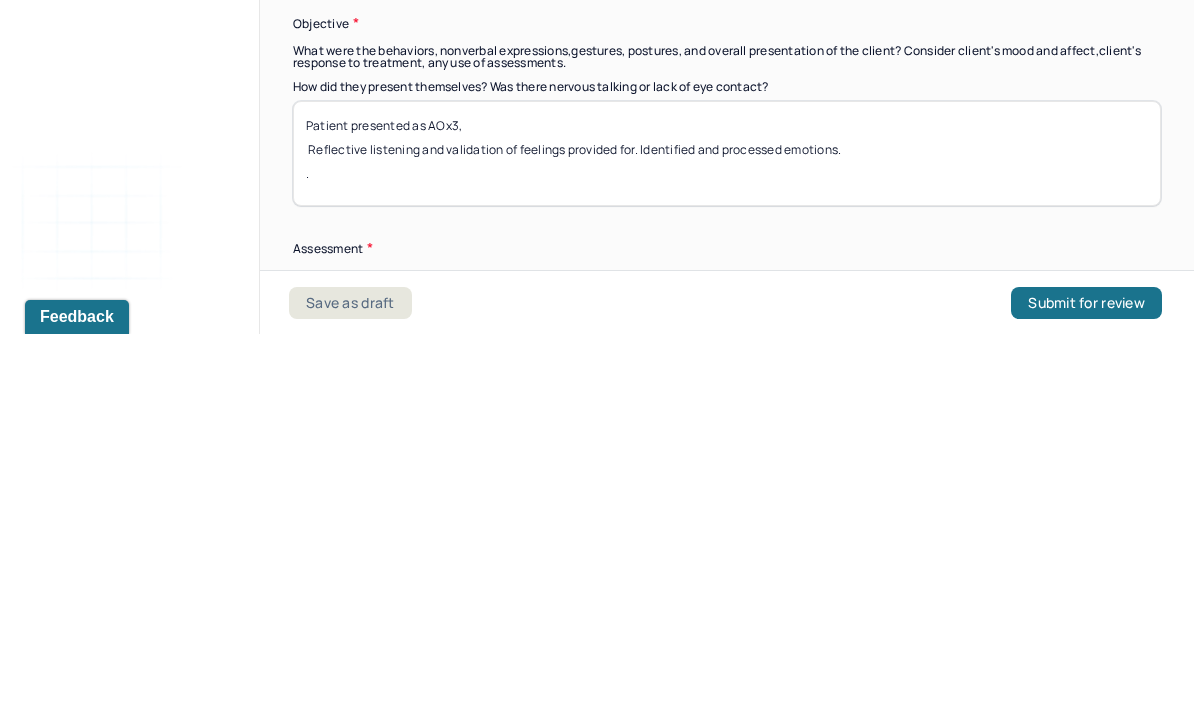 scroll, scrollTop: 64, scrollLeft: 0, axis: vertical 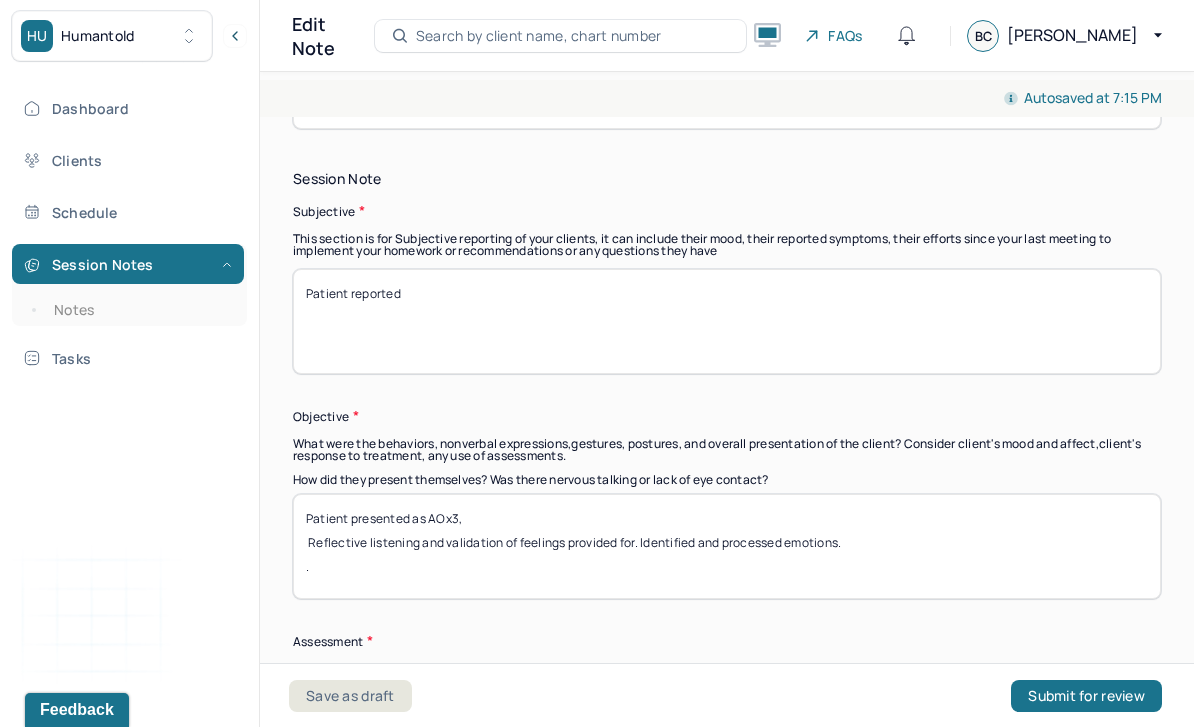 type on "Patient presented as AOx3,
Reflective listening and validation of feelings provided for. Identified and processed emotions.
." 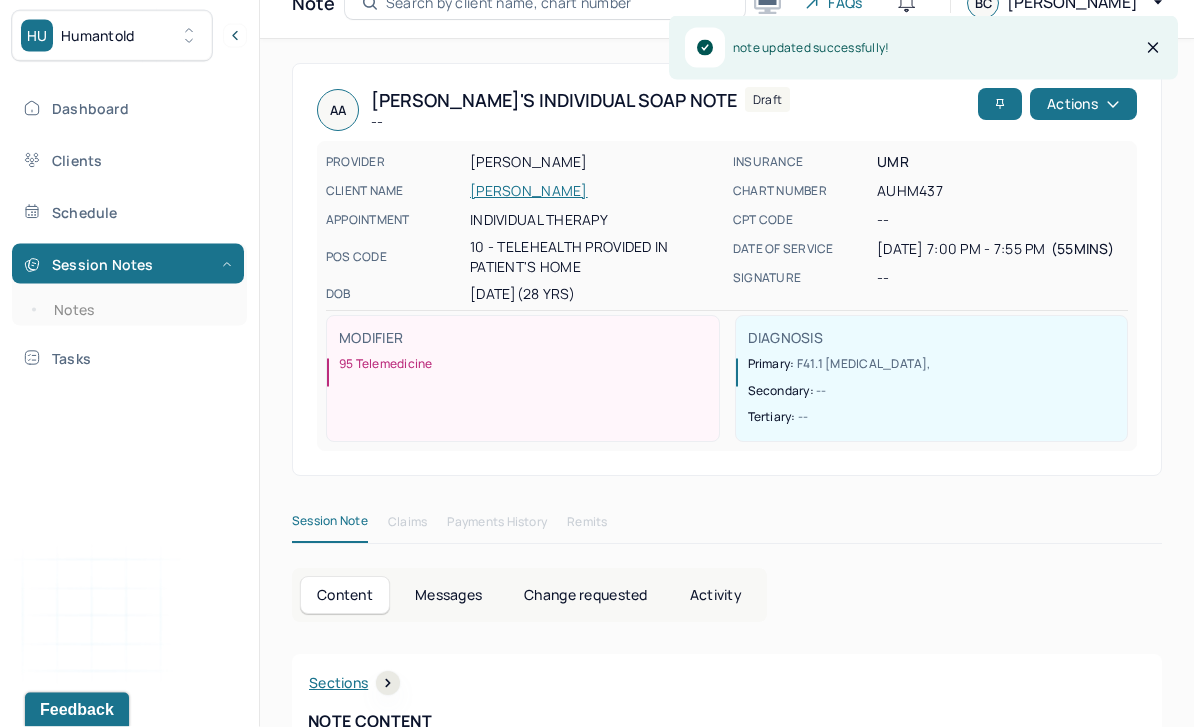 scroll, scrollTop: 0, scrollLeft: 0, axis: both 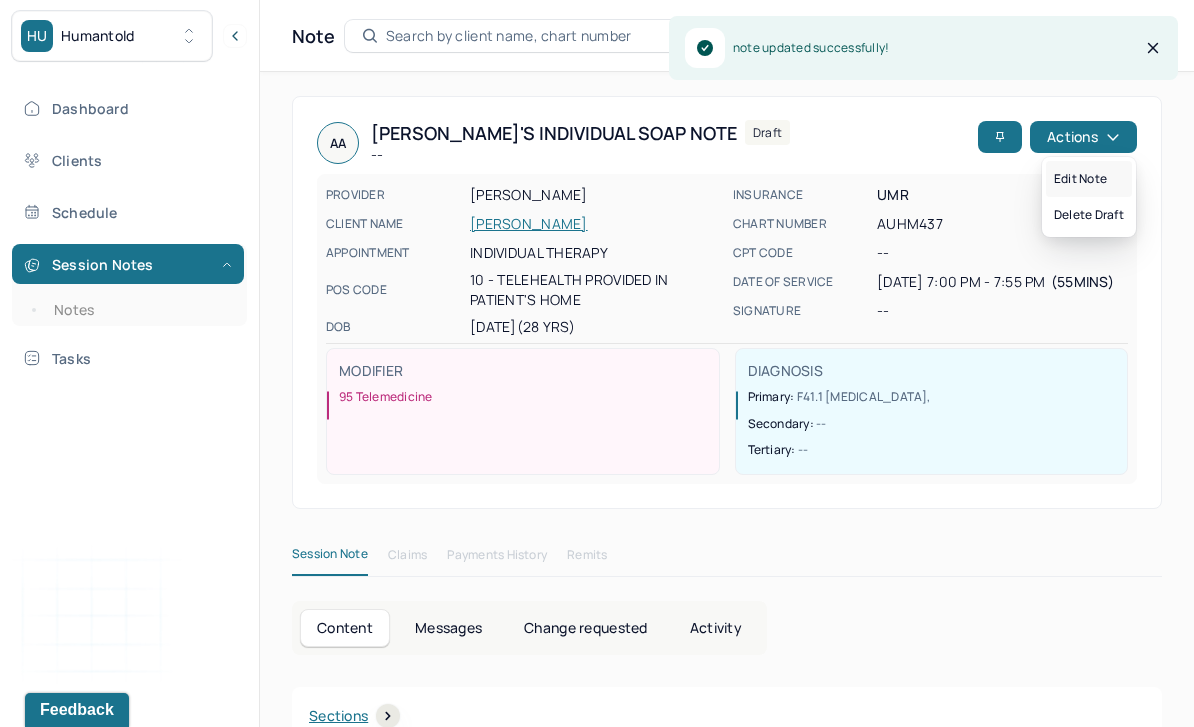 click on "Edit note" at bounding box center (1089, 179) 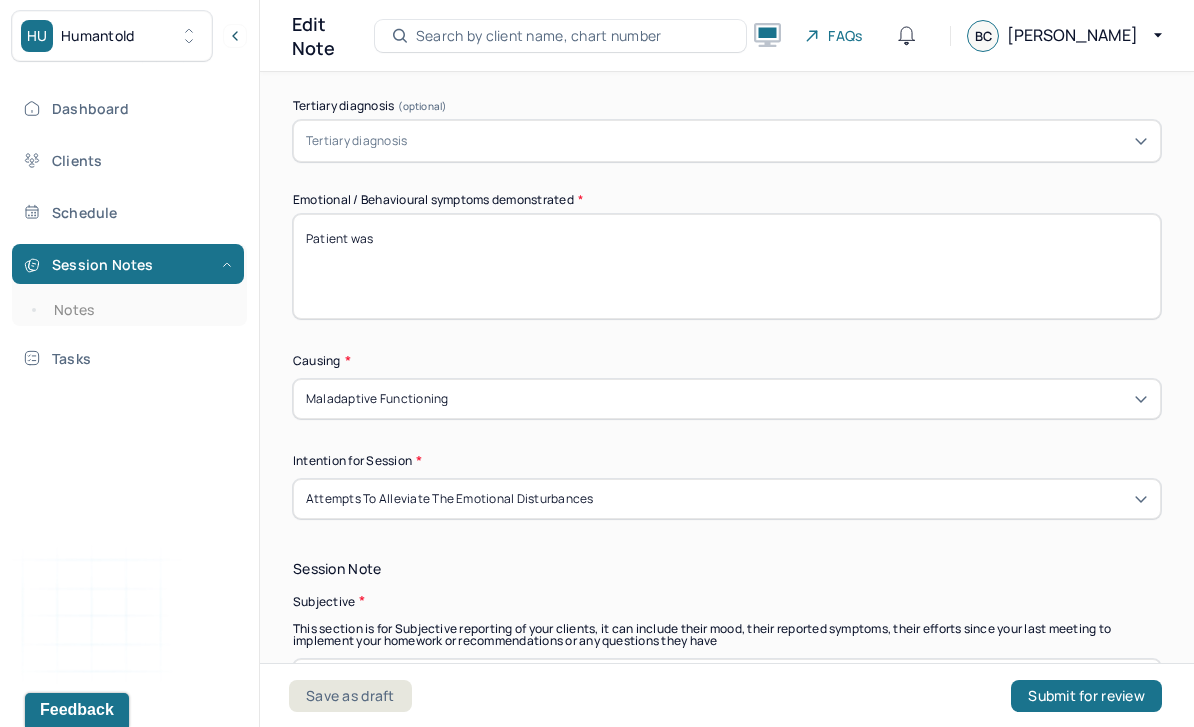 scroll, scrollTop: 1095, scrollLeft: 0, axis: vertical 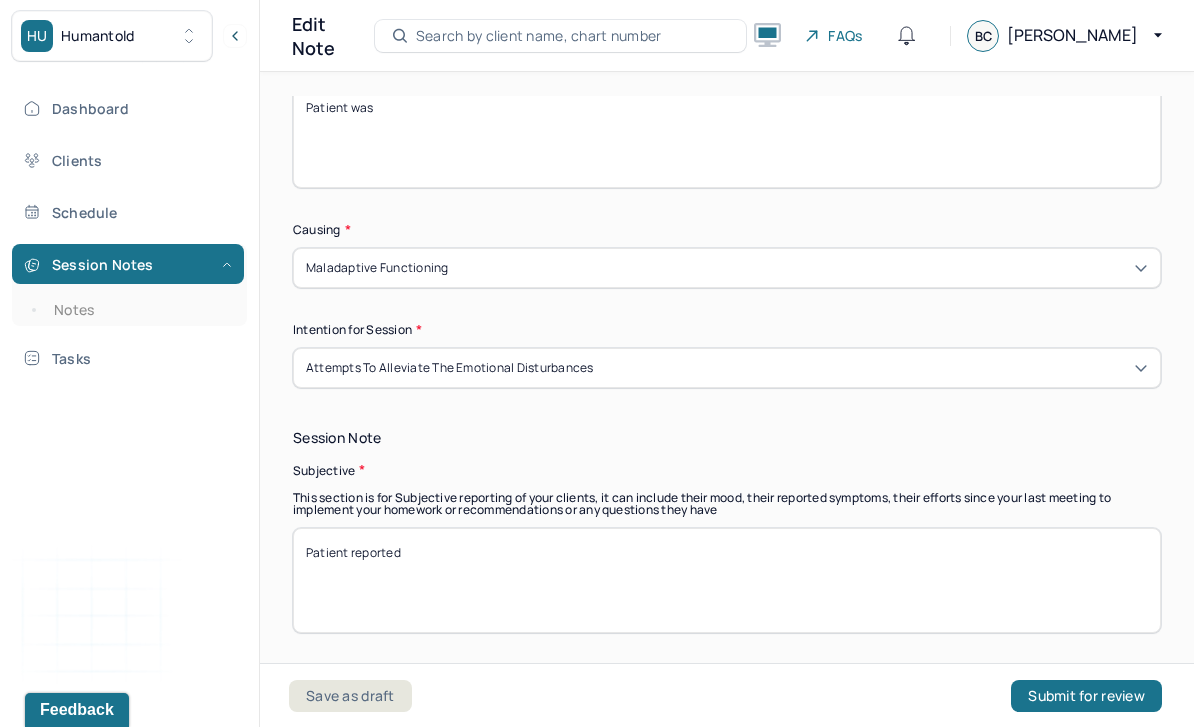 click on "Patient reported" at bounding box center [727, 580] 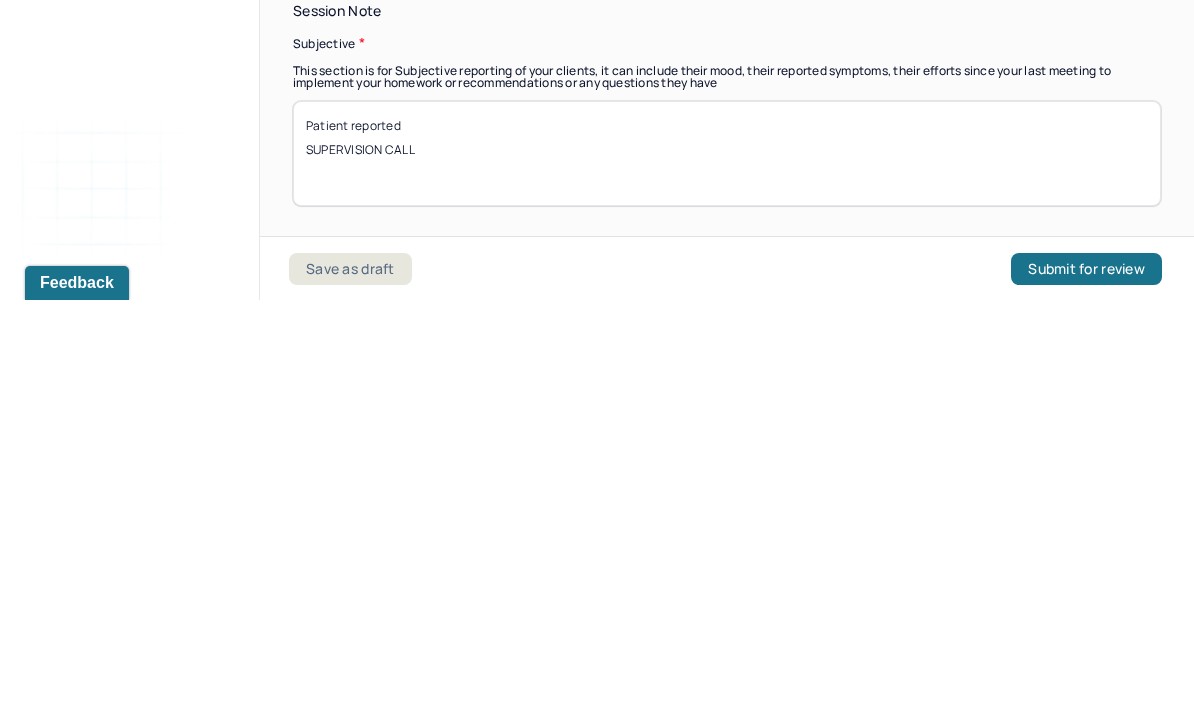 click on "Patient reported
SUPERVISION CALL" at bounding box center [727, 580] 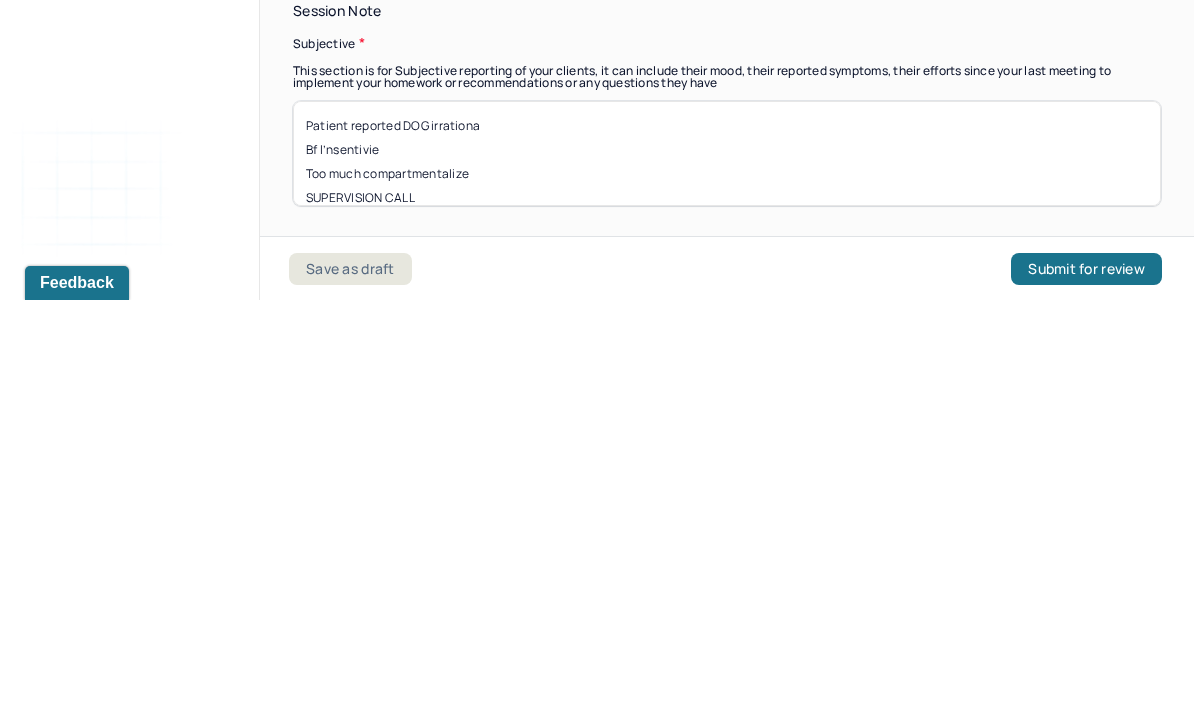 type on "Patient reported DOG irrationa
Bf I’nsentivie
Too much compartmentalize
SUPERVISION CALL" 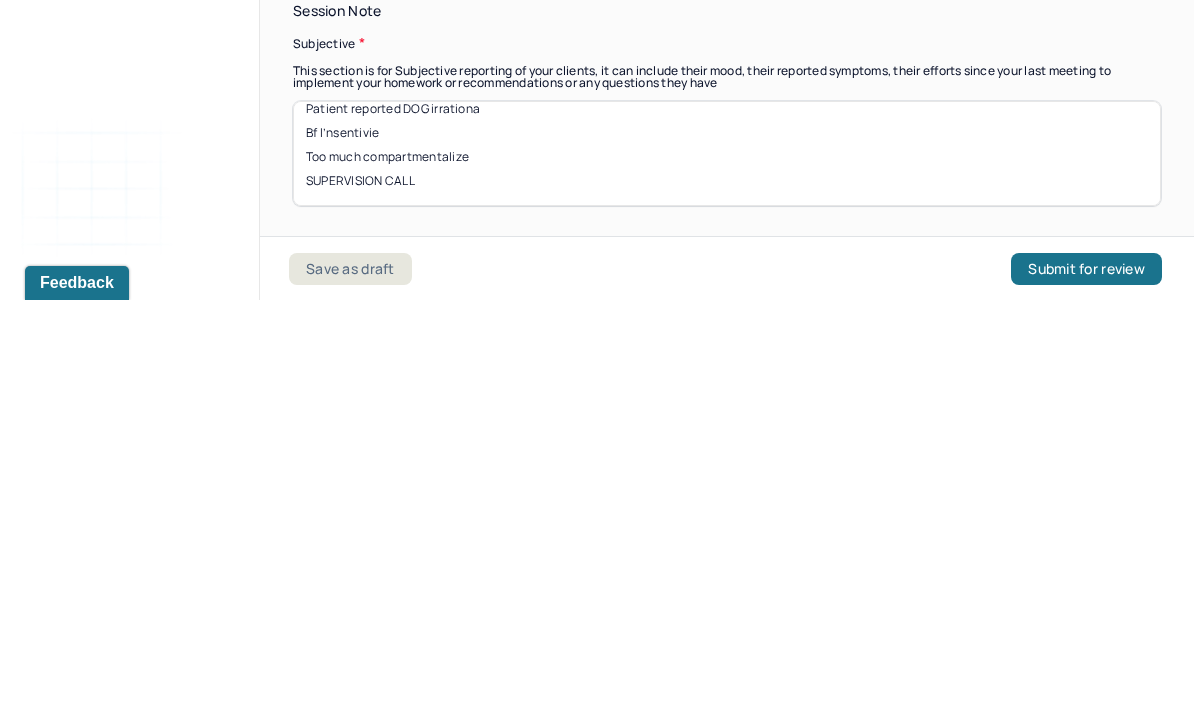 scroll, scrollTop: 16, scrollLeft: 0, axis: vertical 